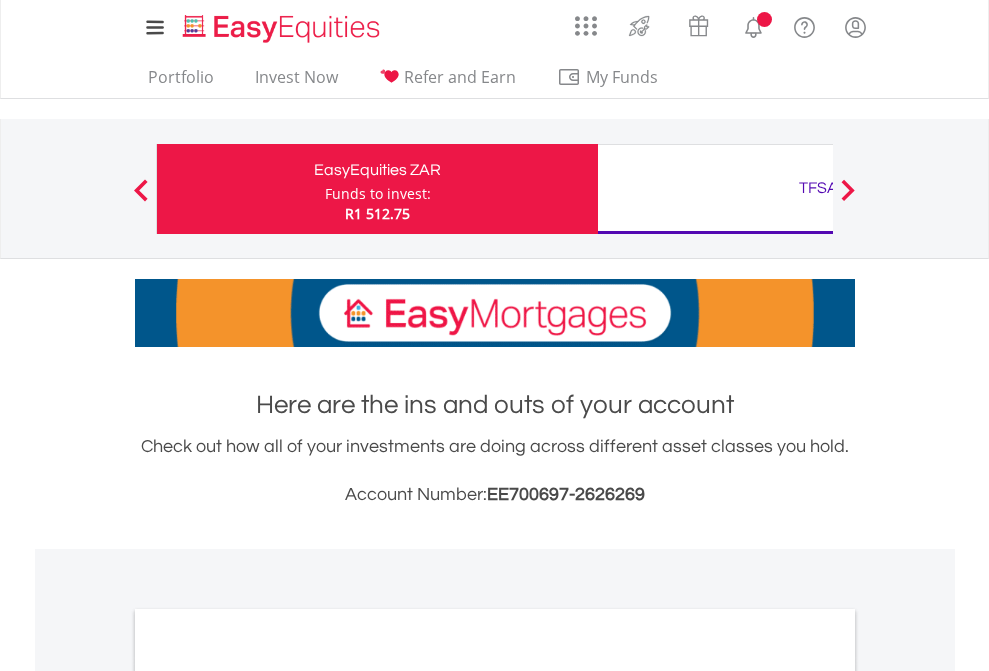 scroll, scrollTop: 0, scrollLeft: 0, axis: both 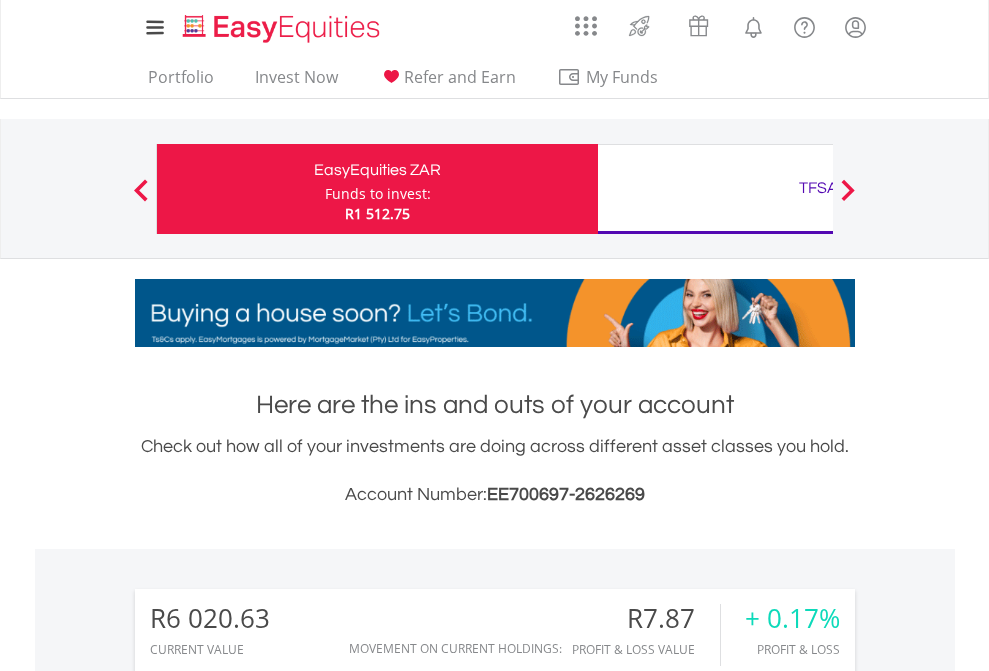 click on "Funds to invest:" at bounding box center [378, 194] 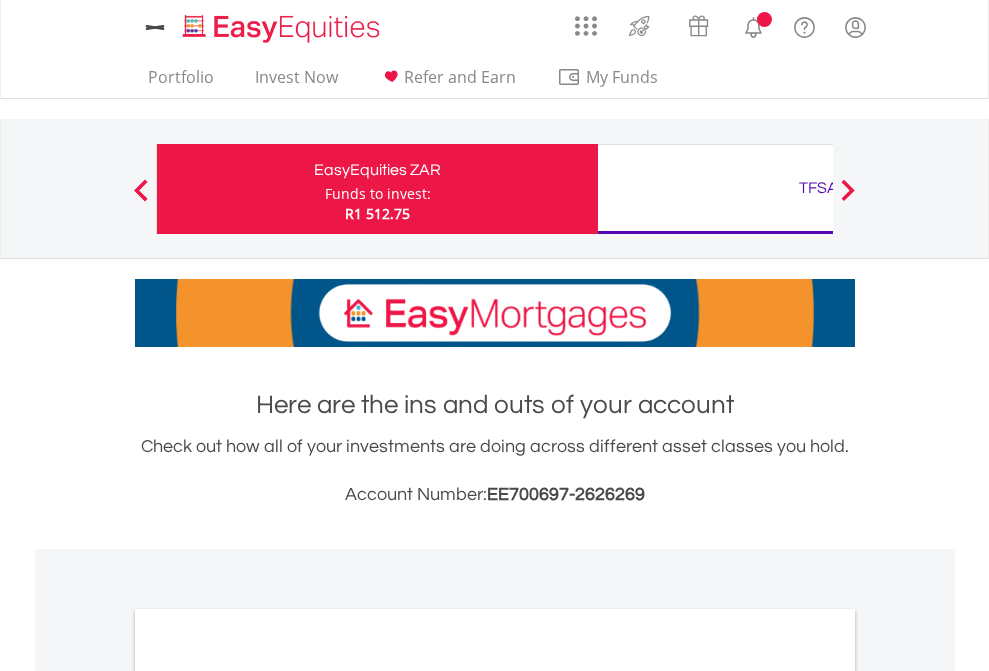 scroll, scrollTop: 0, scrollLeft: 0, axis: both 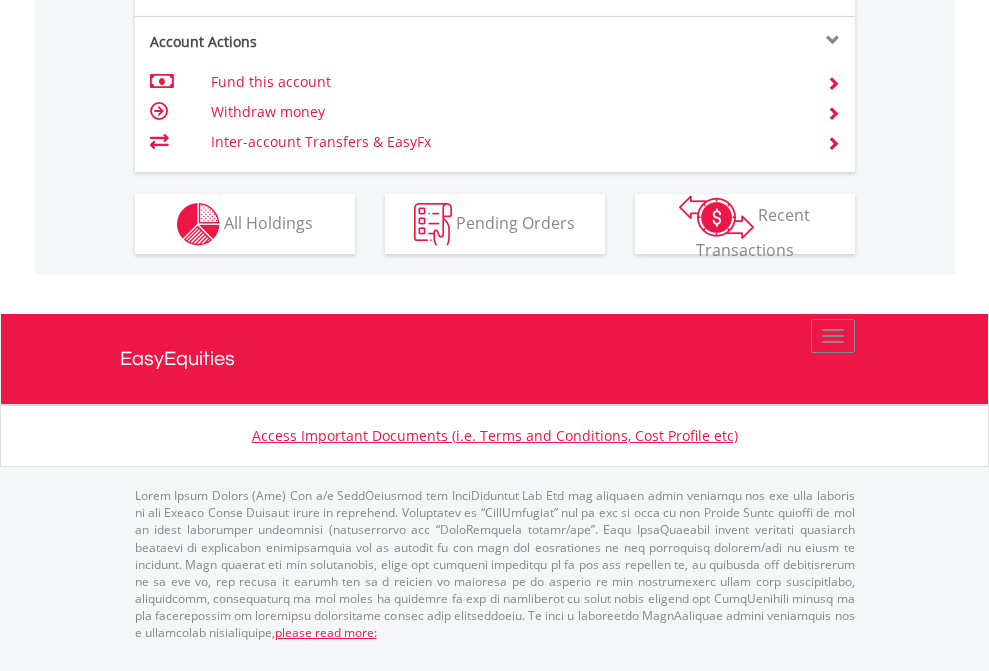 click on "Investment types" at bounding box center [706, -337] 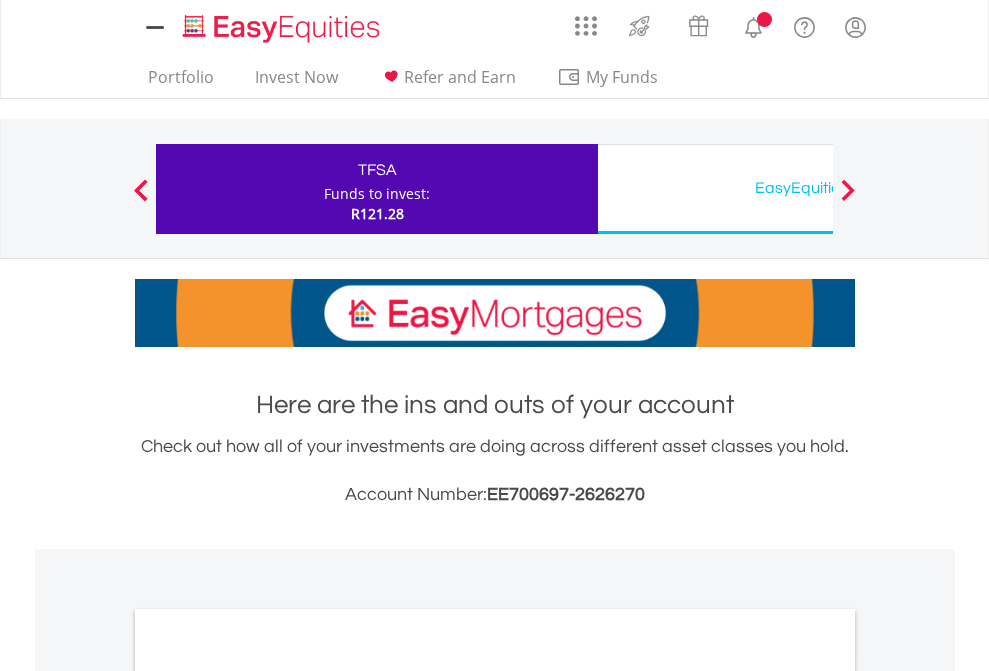 scroll, scrollTop: 0, scrollLeft: 0, axis: both 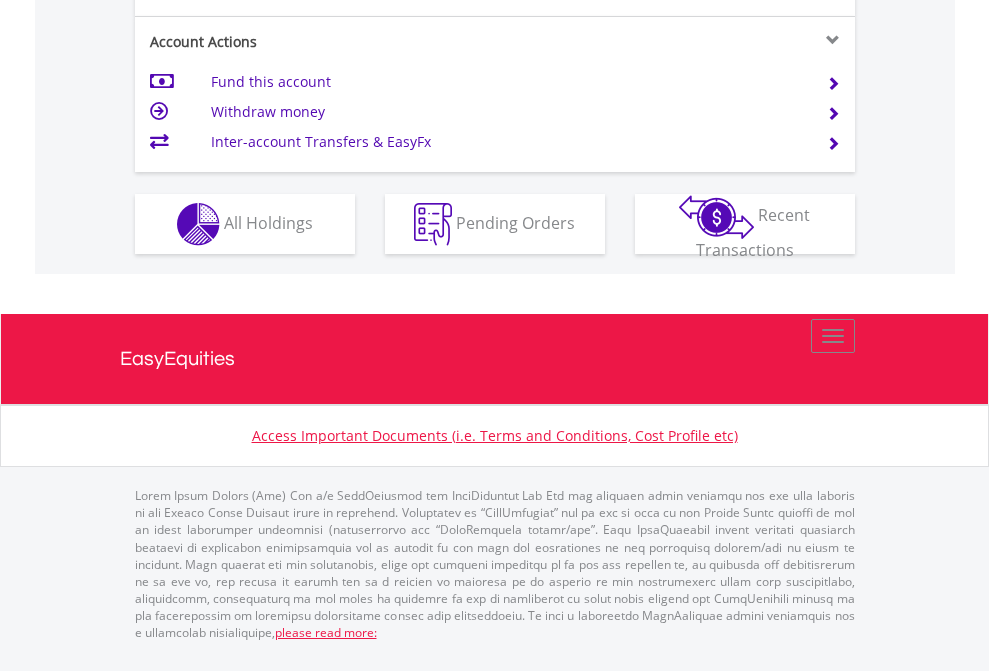 click on "Investment types" at bounding box center [706, -337] 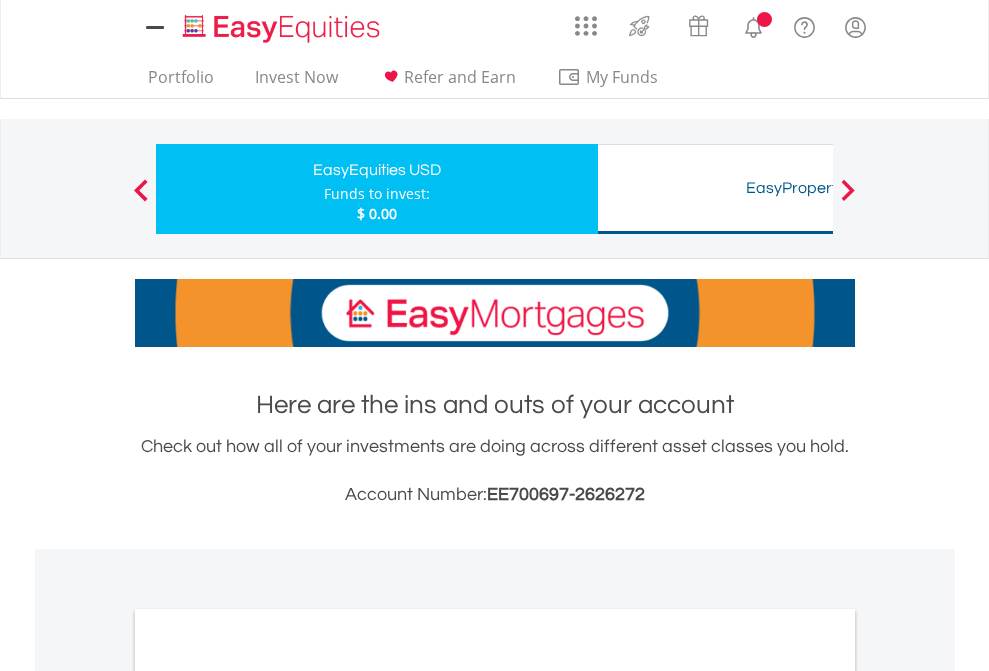 scroll, scrollTop: 0, scrollLeft: 0, axis: both 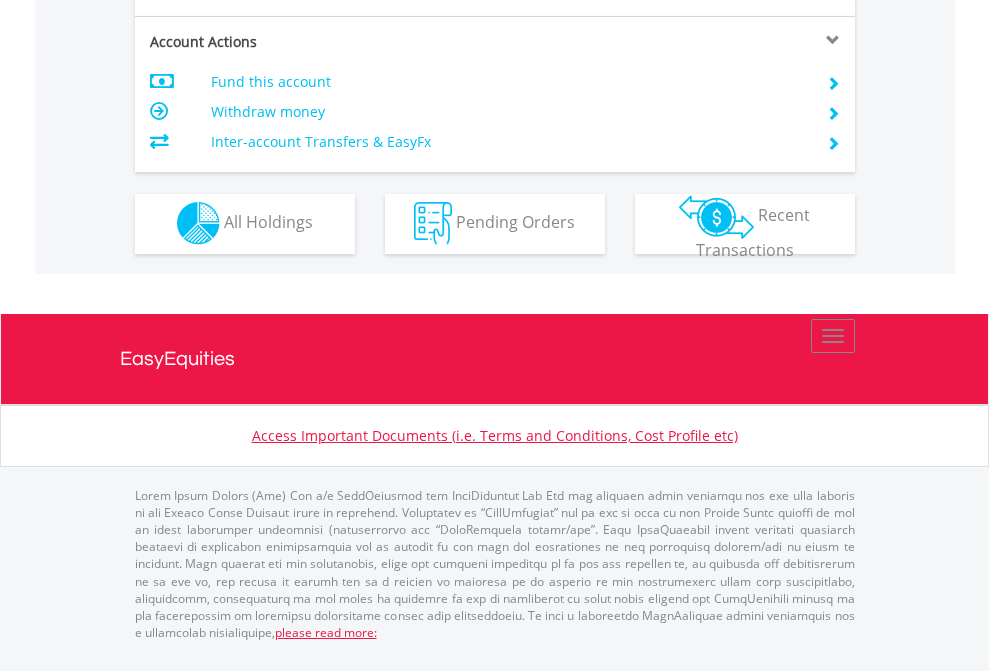 click on "Investment types" at bounding box center (706, -353) 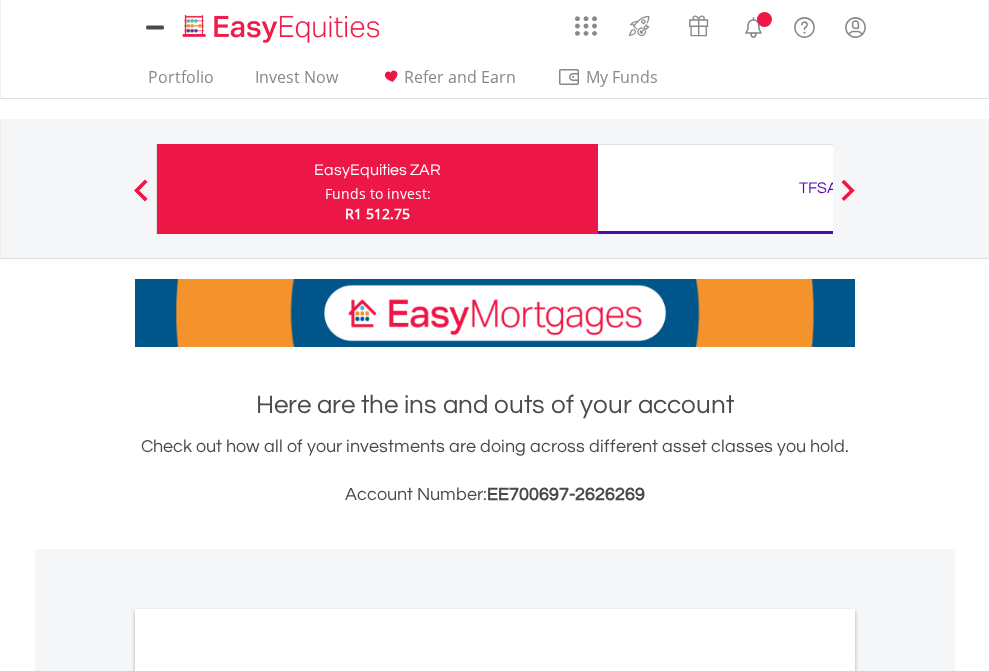 scroll, scrollTop: 1202, scrollLeft: 0, axis: vertical 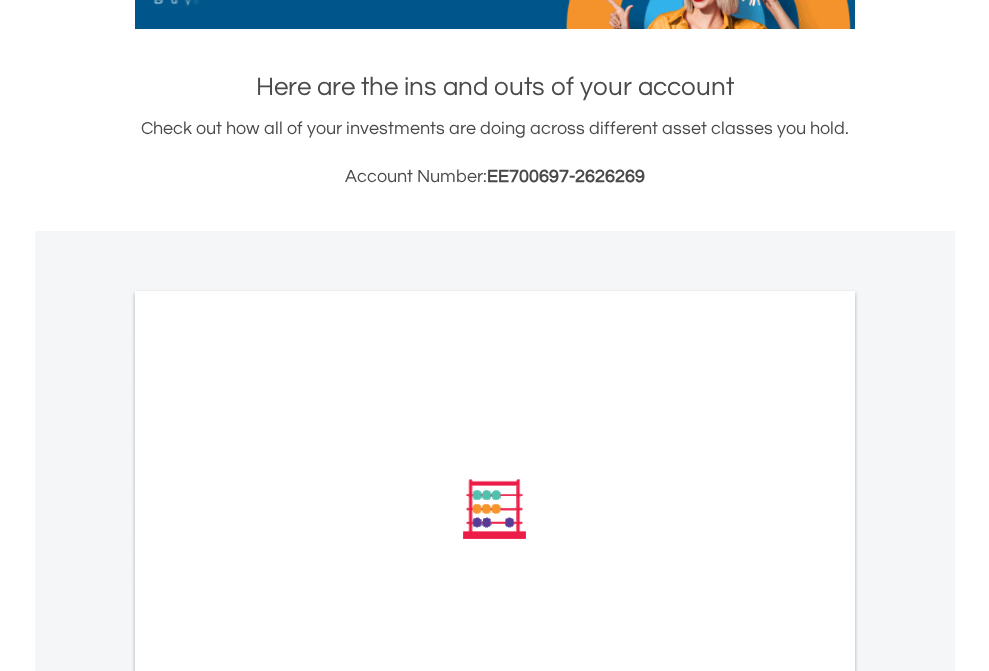 click on "All Holdings" at bounding box center (268, 778) 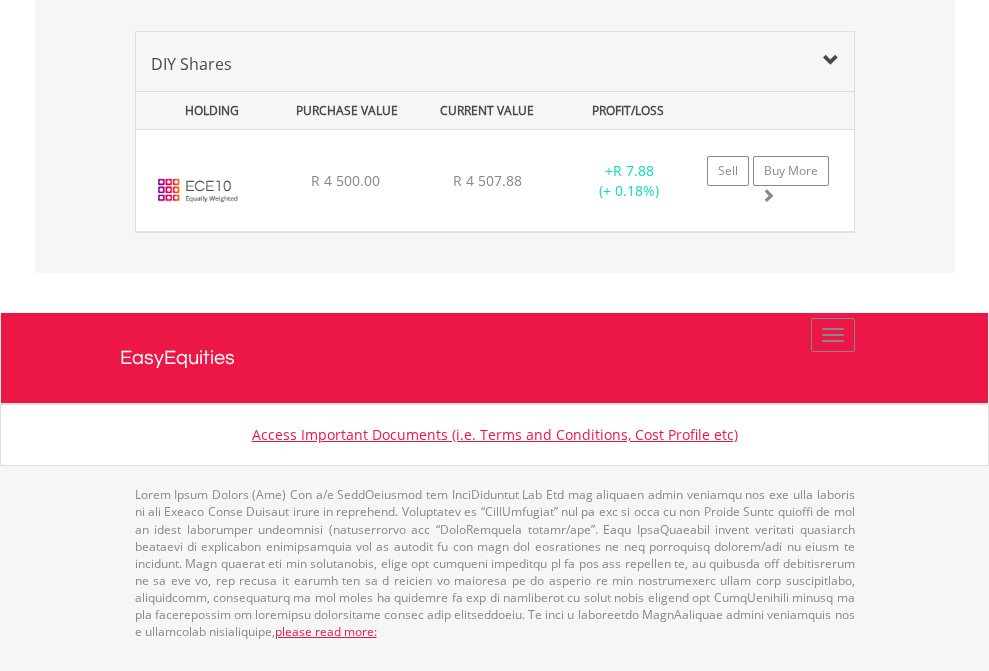 scroll, scrollTop: 2225, scrollLeft: 0, axis: vertical 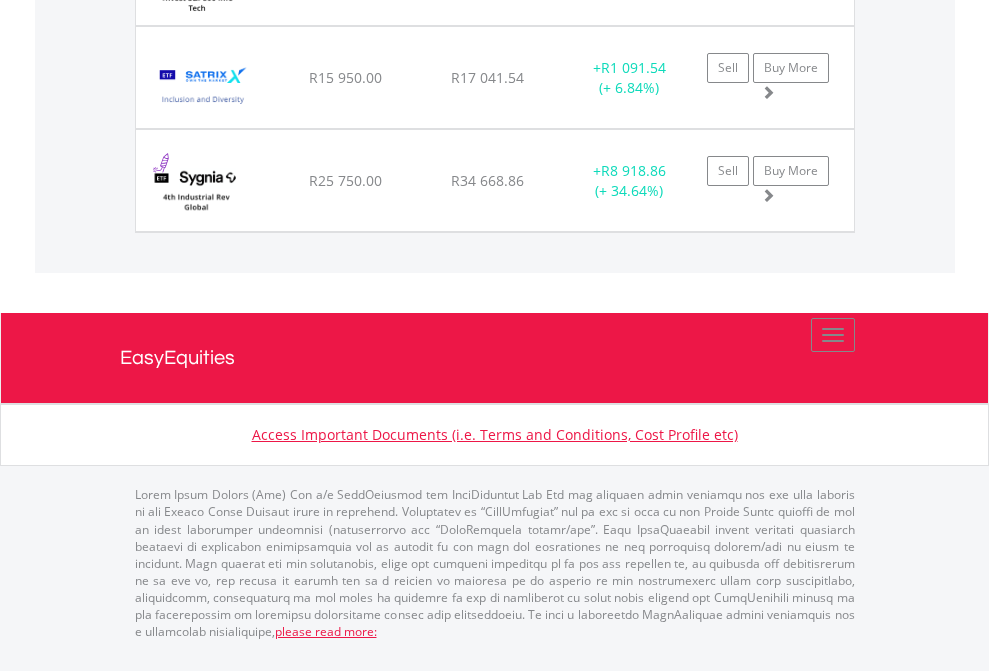 click on "EasyEquities USD" at bounding box center [818, -1648] 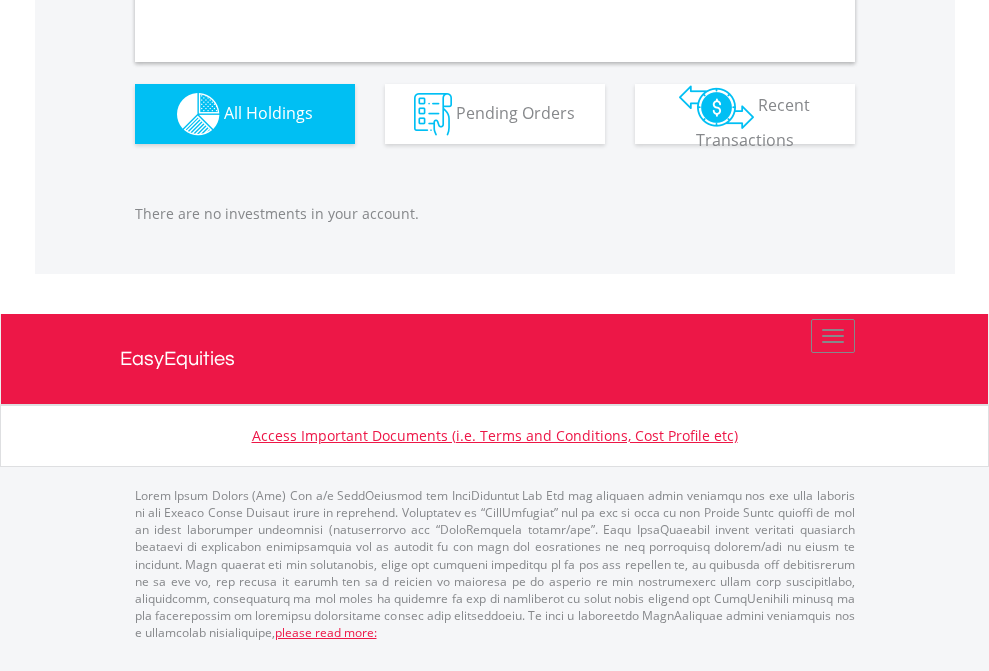 scroll, scrollTop: 1980, scrollLeft: 0, axis: vertical 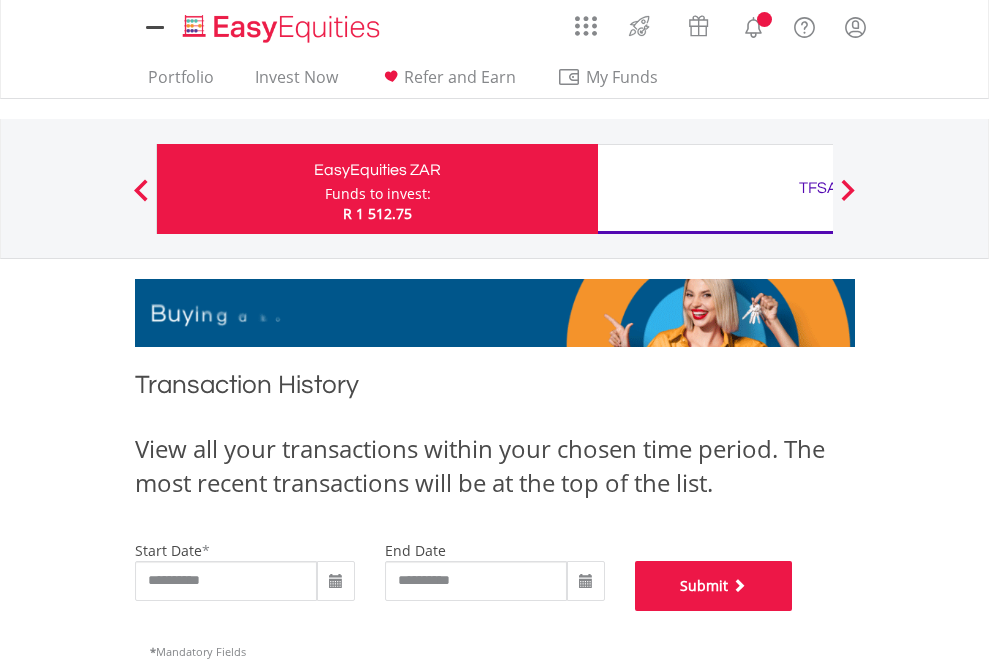 click on "Submit" at bounding box center (714, 586) 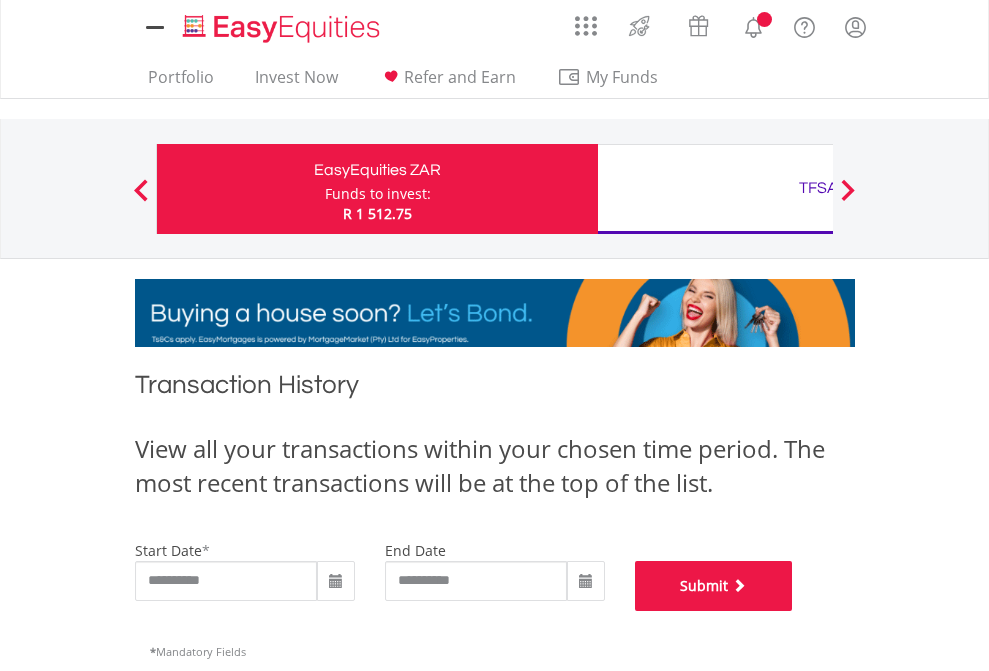 scroll, scrollTop: 811, scrollLeft: 0, axis: vertical 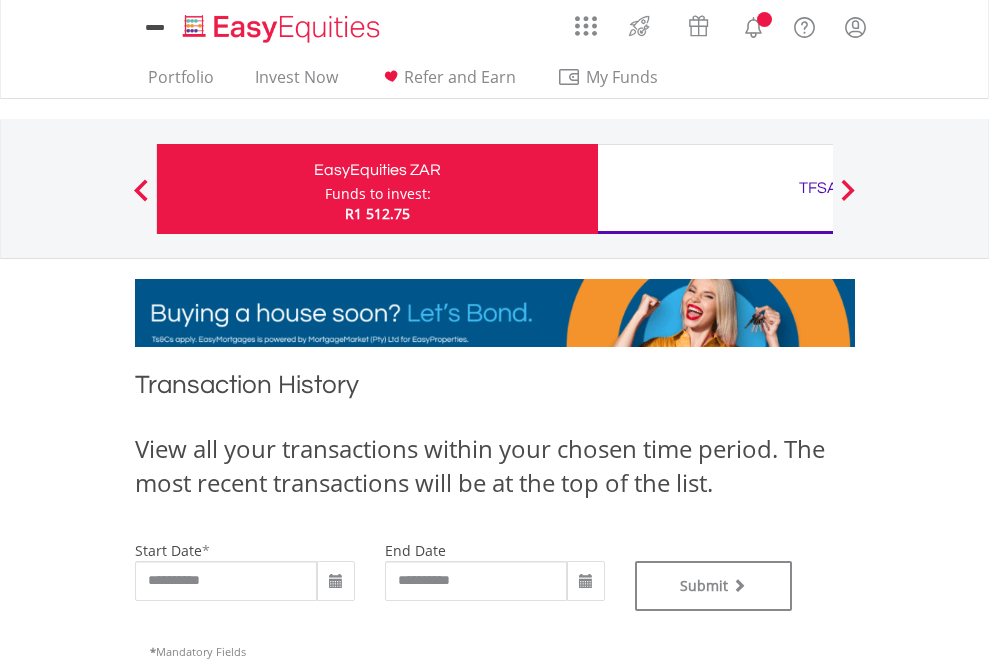 click on "TFSA" at bounding box center [818, 188] 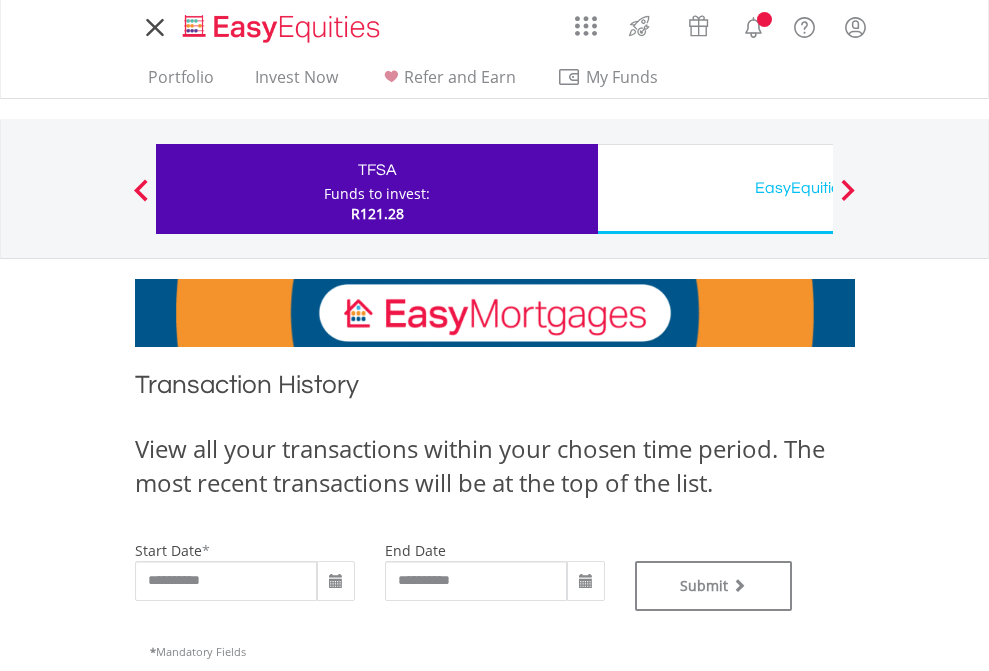 scroll, scrollTop: 0, scrollLeft: 0, axis: both 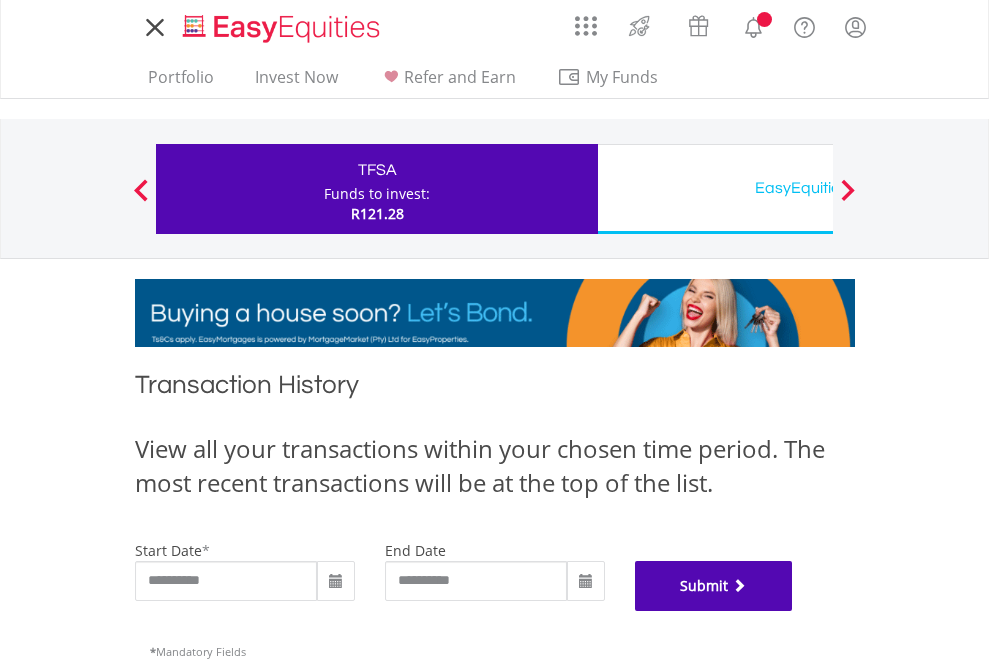 click on "Submit" at bounding box center (714, 586) 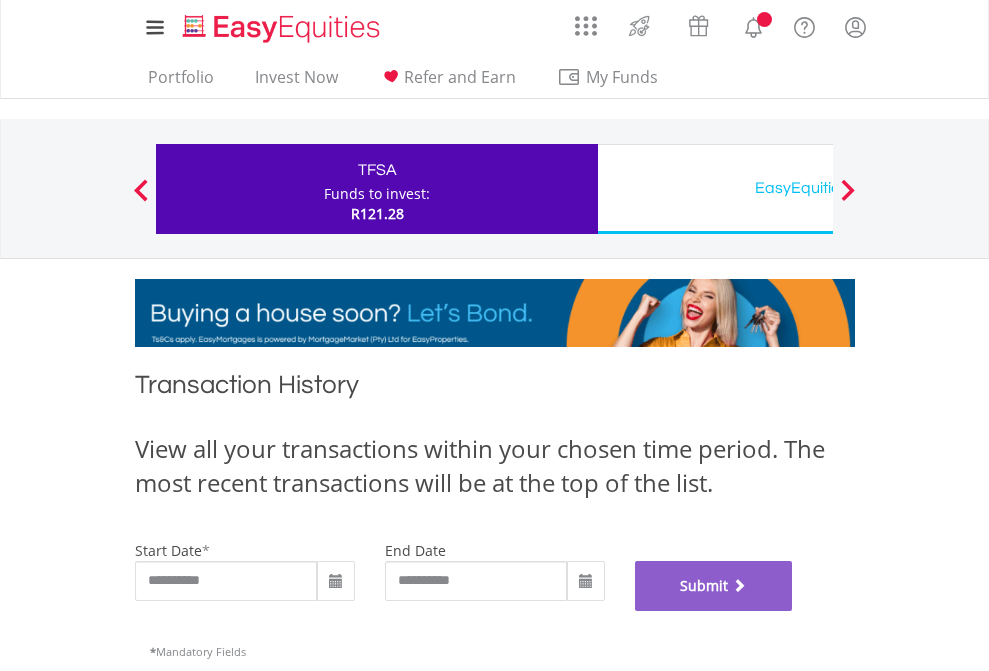 scroll, scrollTop: 811, scrollLeft: 0, axis: vertical 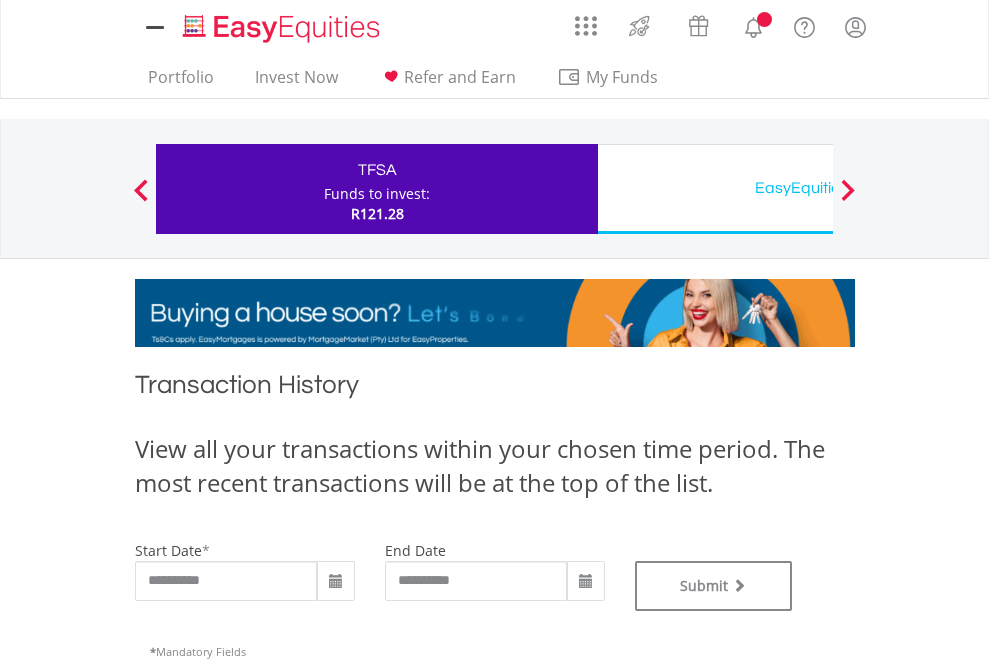 click on "EasyEquities USD" at bounding box center (818, 188) 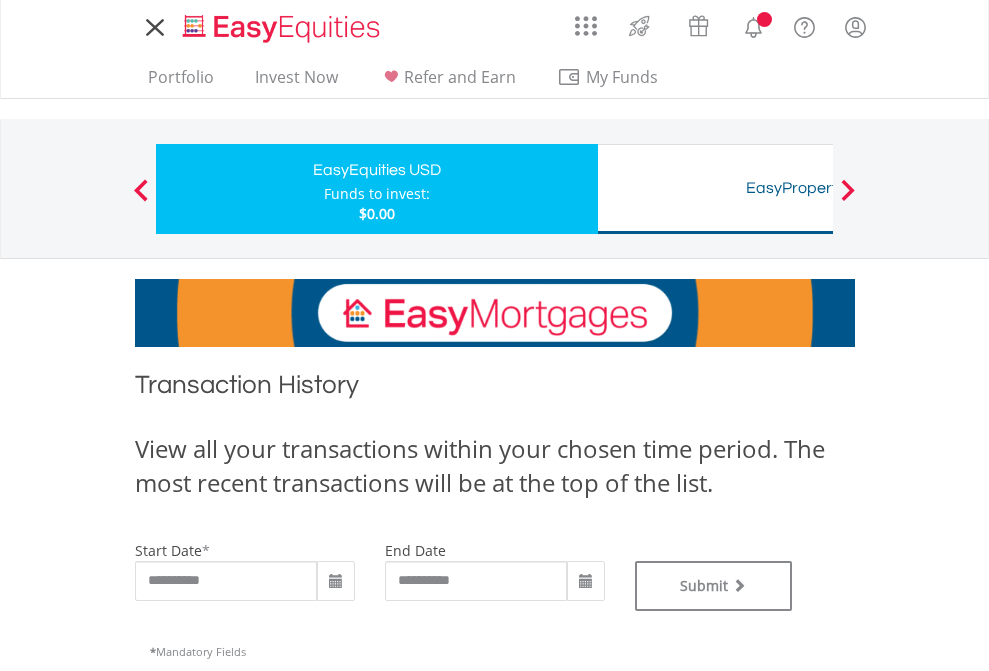 scroll, scrollTop: 0, scrollLeft: 0, axis: both 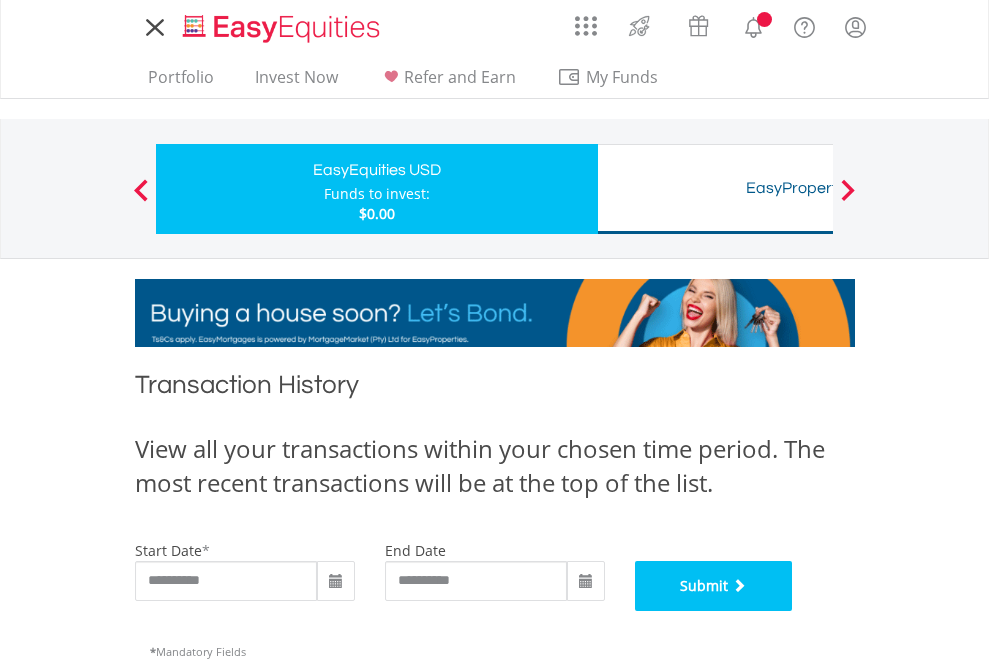 click on "Submit" at bounding box center [714, 586] 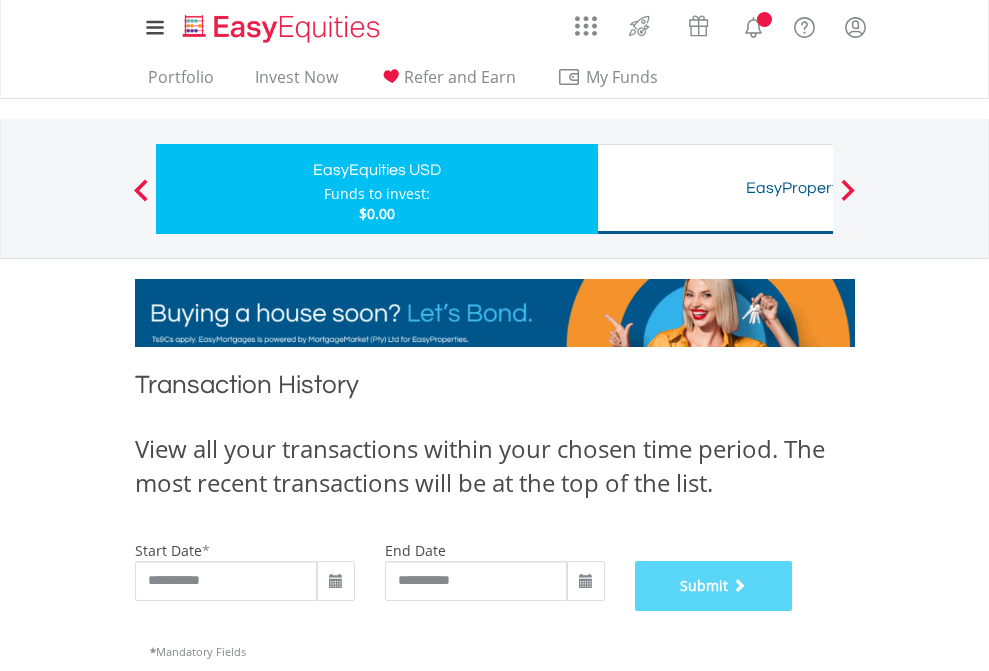 scroll, scrollTop: 811, scrollLeft: 0, axis: vertical 